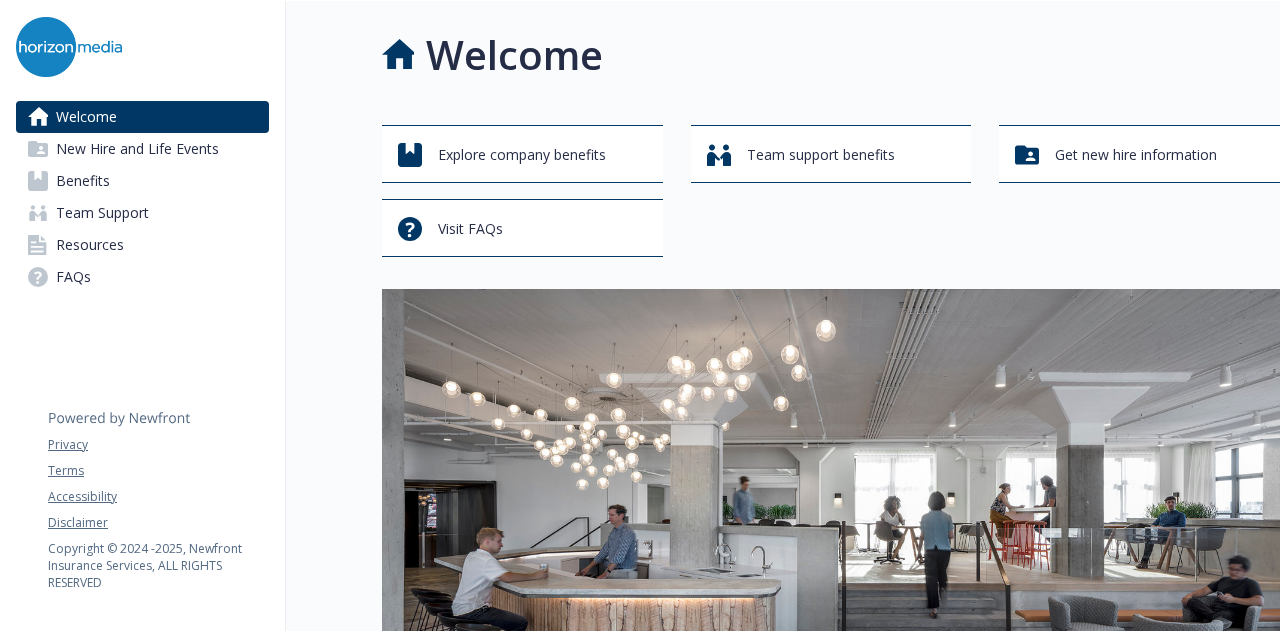 scroll, scrollTop: 0, scrollLeft: 0, axis: both 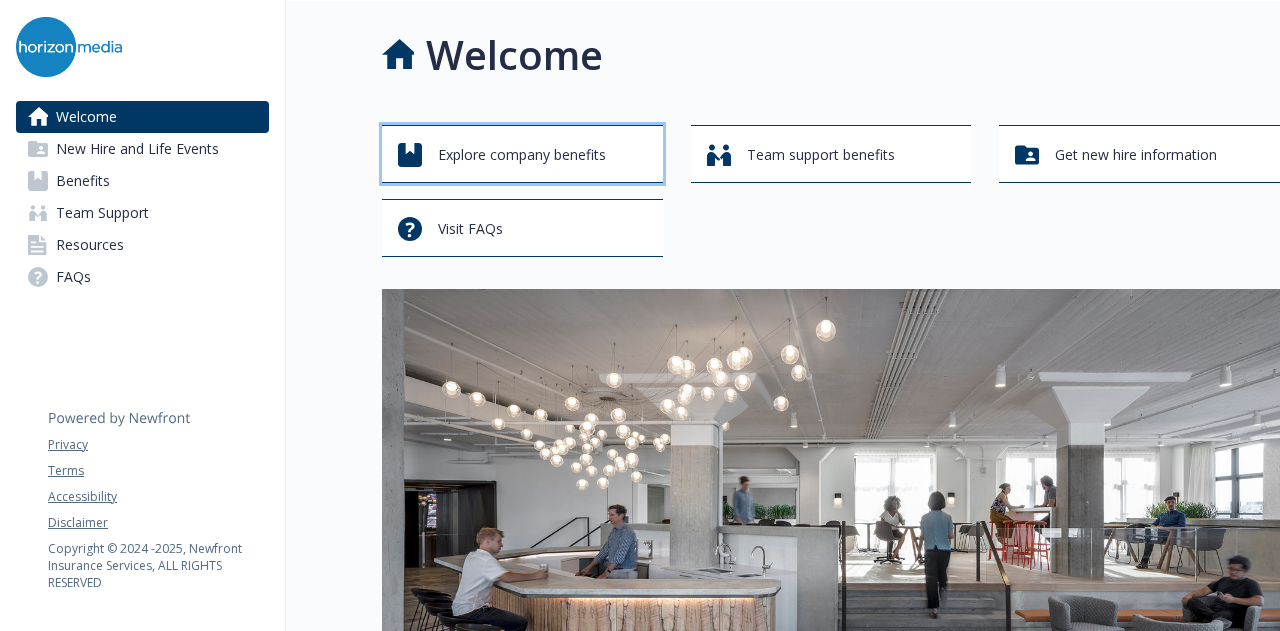 click on "Explore company benefits" at bounding box center (522, 154) 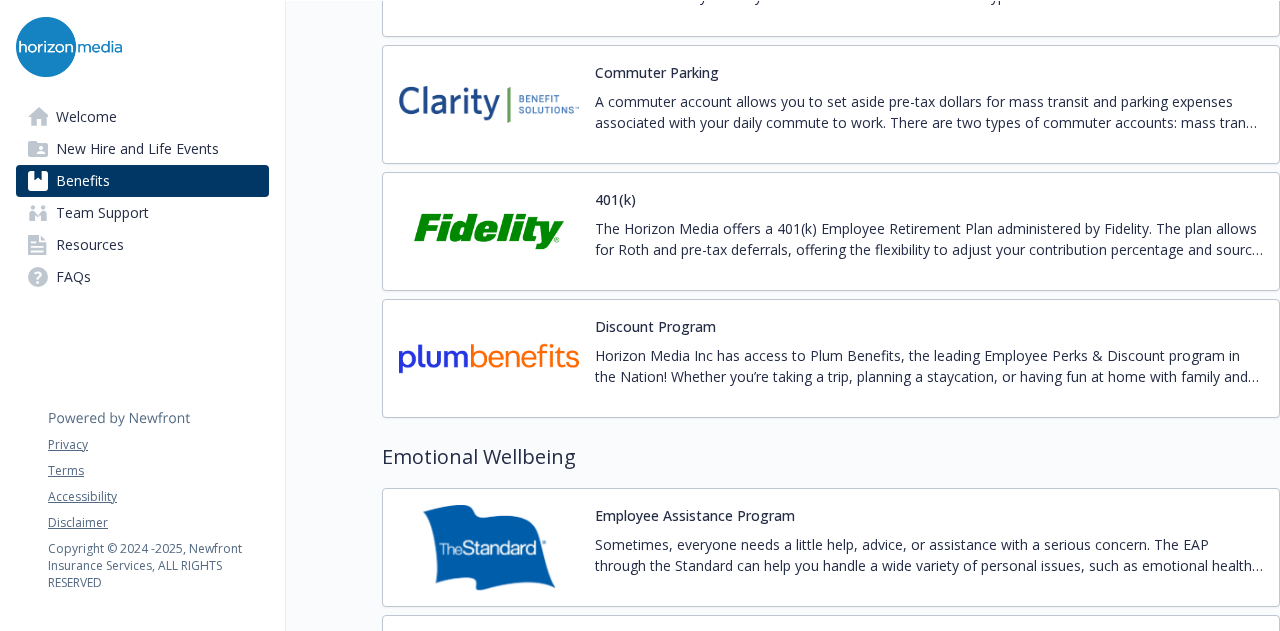 scroll, scrollTop: 3472, scrollLeft: 0, axis: vertical 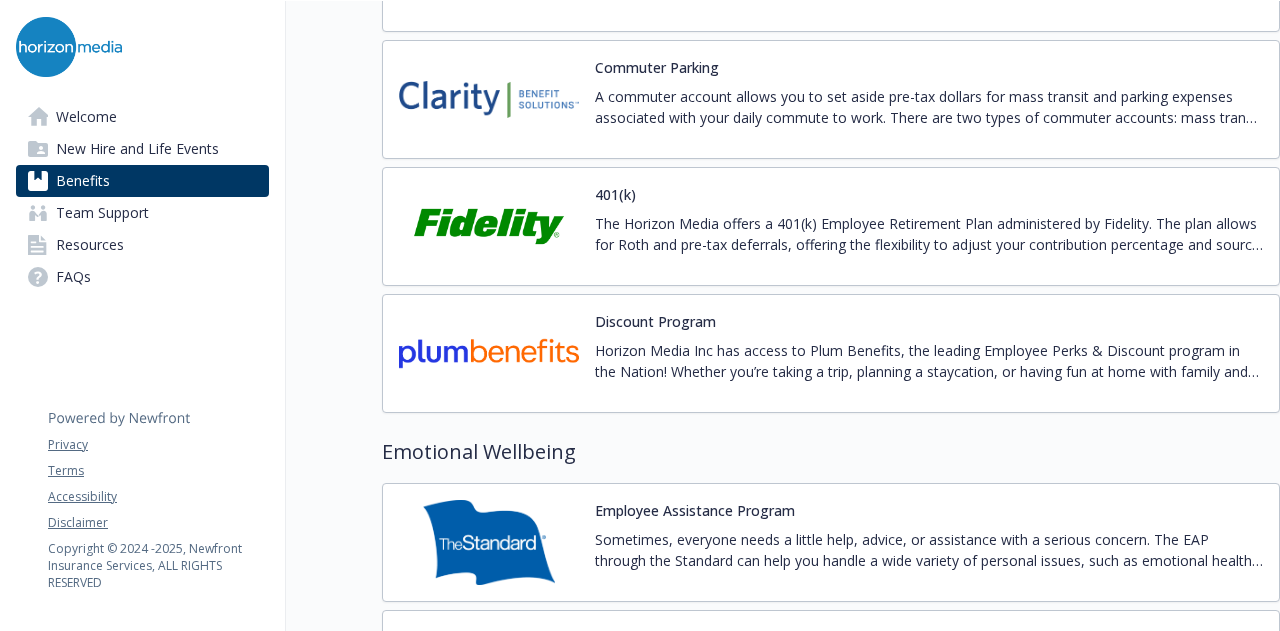 click on "401(k) The [COMPANY] offers a 401(k) Employee Retirement Plan administered by Fidelity. The plan allows for Roth and pre-tax deferrals, offering the flexibility to adjust your contribution percentage and source at any time. These changes can be updated on www.401k.com" at bounding box center (831, 226) 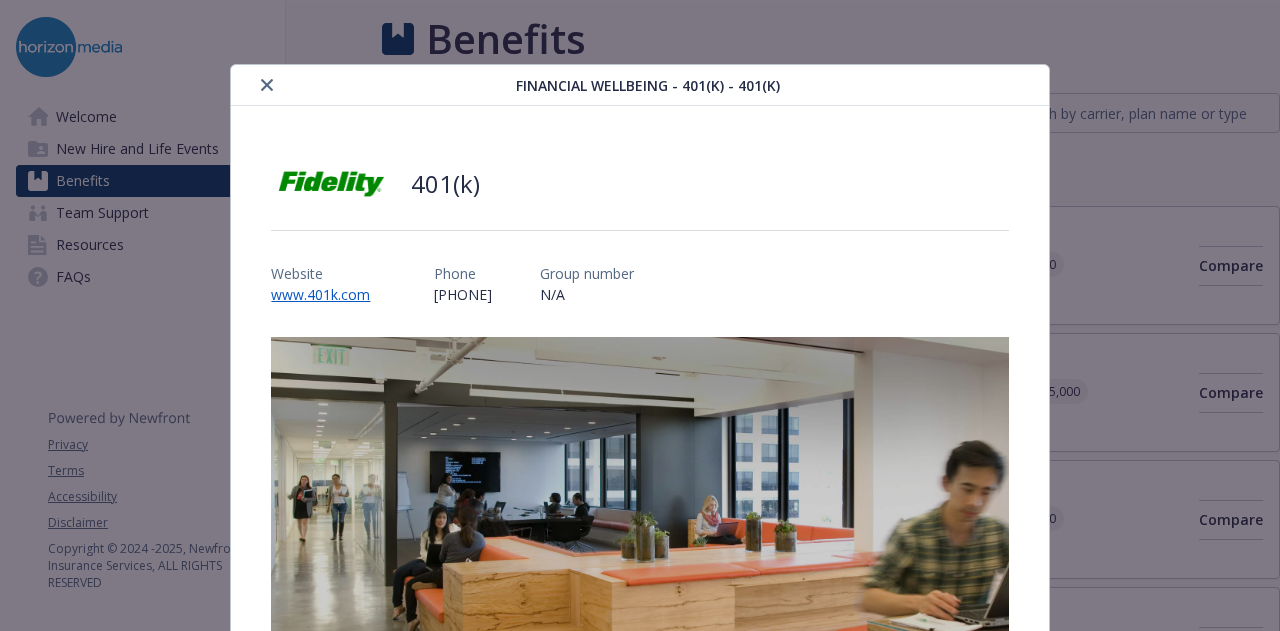 scroll, scrollTop: 3472, scrollLeft: 0, axis: vertical 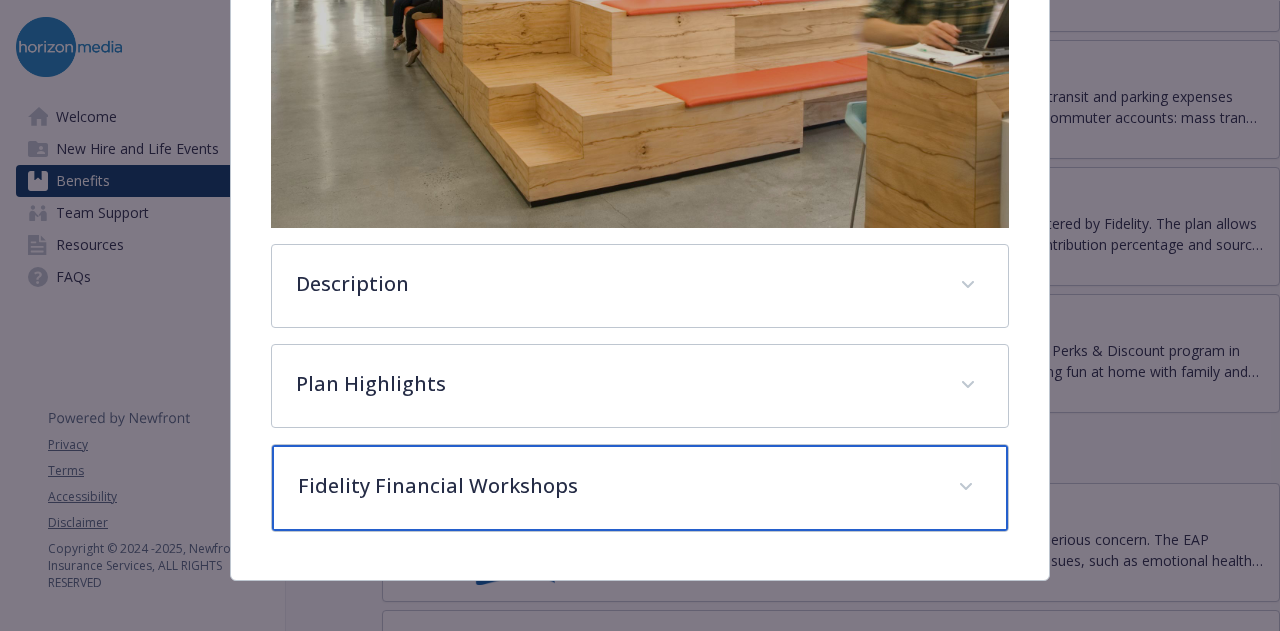click on "Fidelity Financial Workshops" at bounding box center [615, 486] 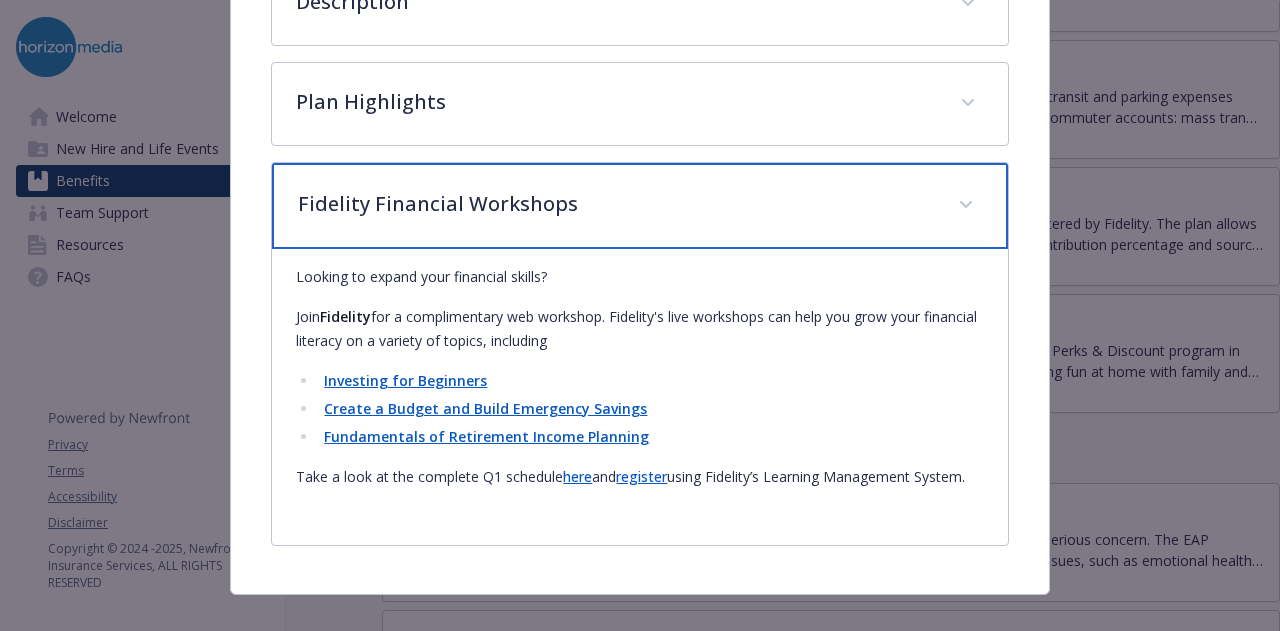 scroll, scrollTop: 852, scrollLeft: 0, axis: vertical 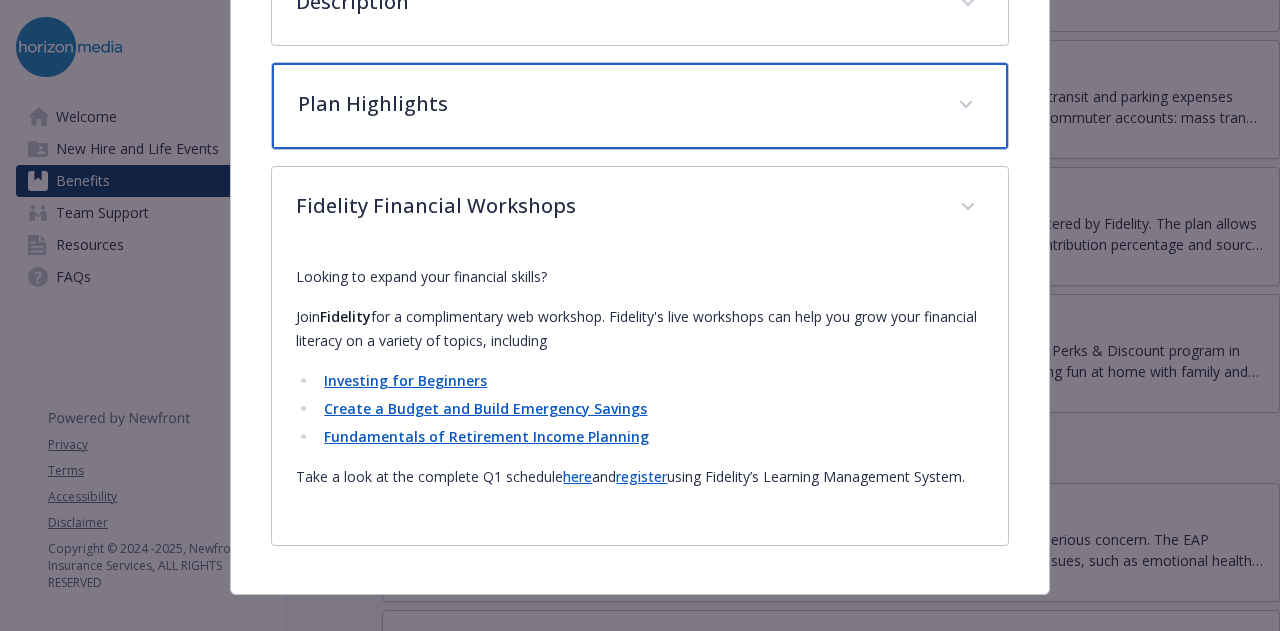 click on "Plan Highlights" at bounding box center [639, 106] 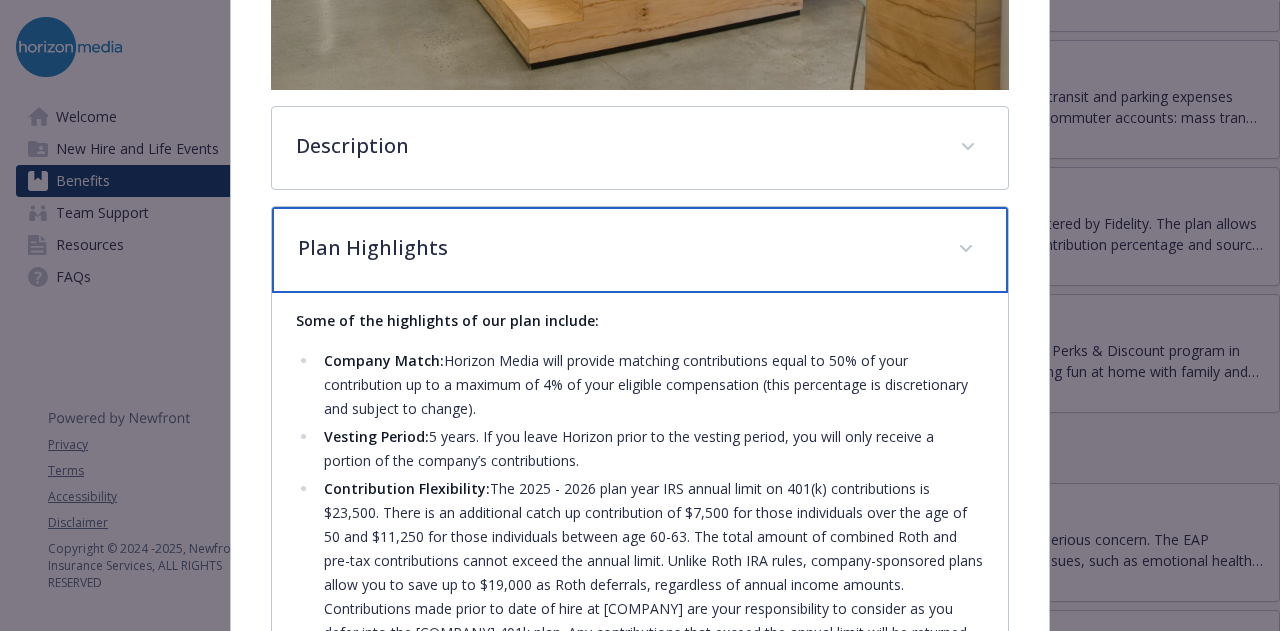 scroll, scrollTop: 708, scrollLeft: 0, axis: vertical 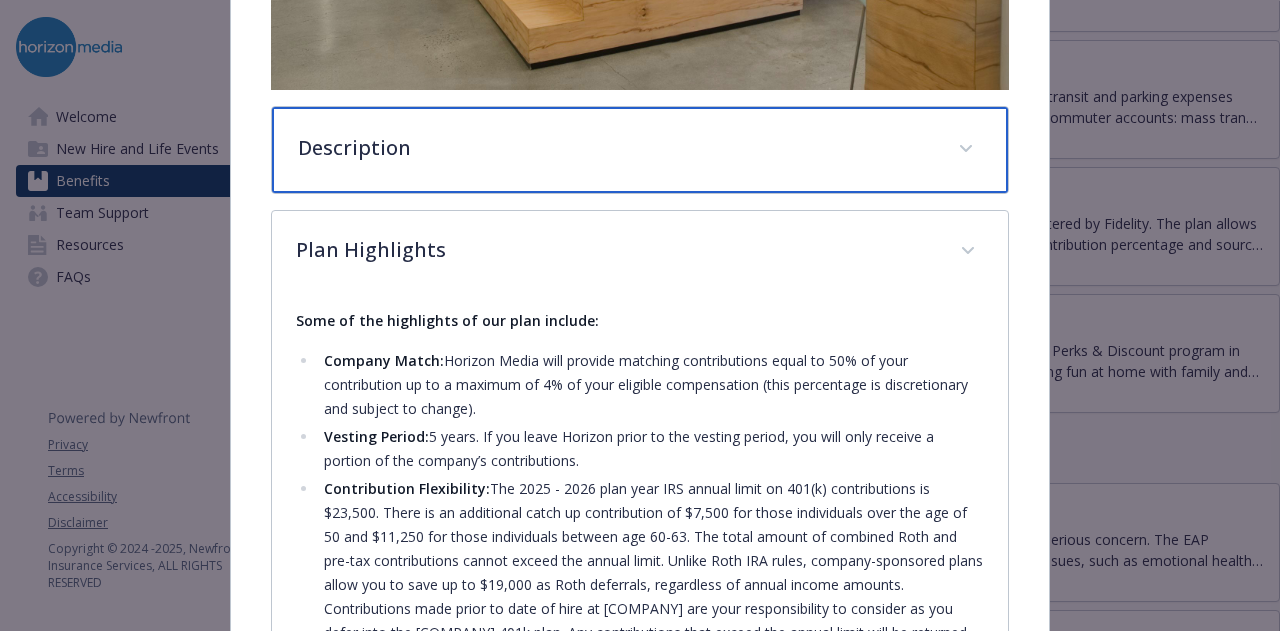 click on "Description" at bounding box center [615, 148] 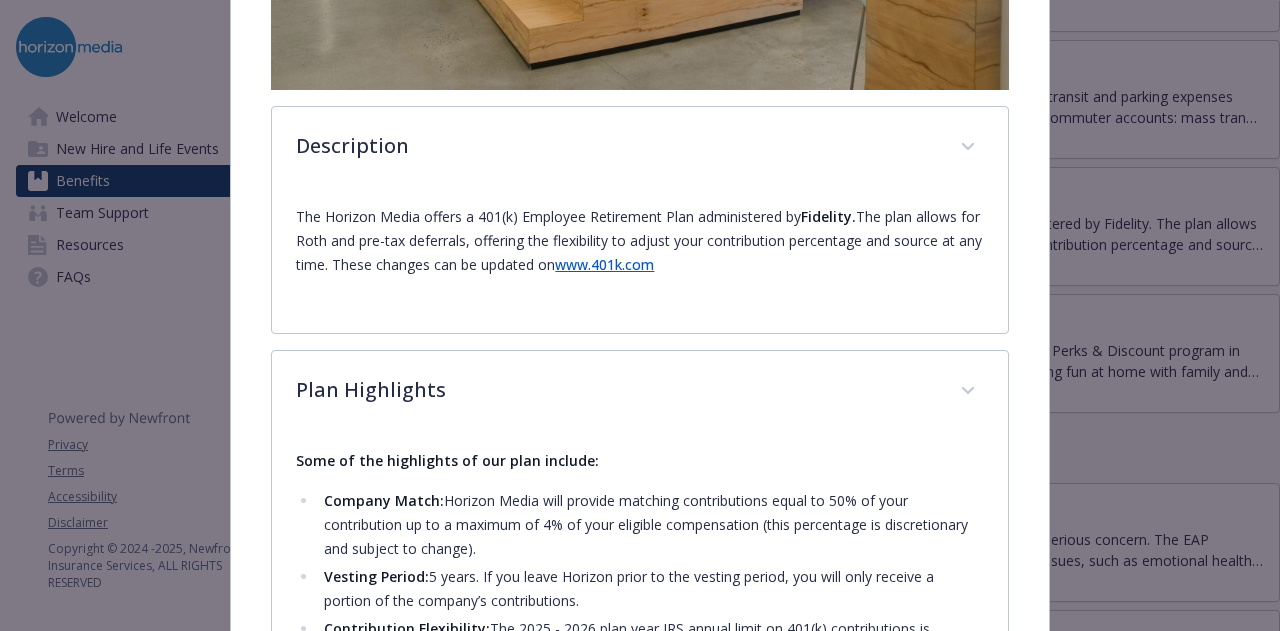 click on "www.401k.com" at bounding box center [604, 264] 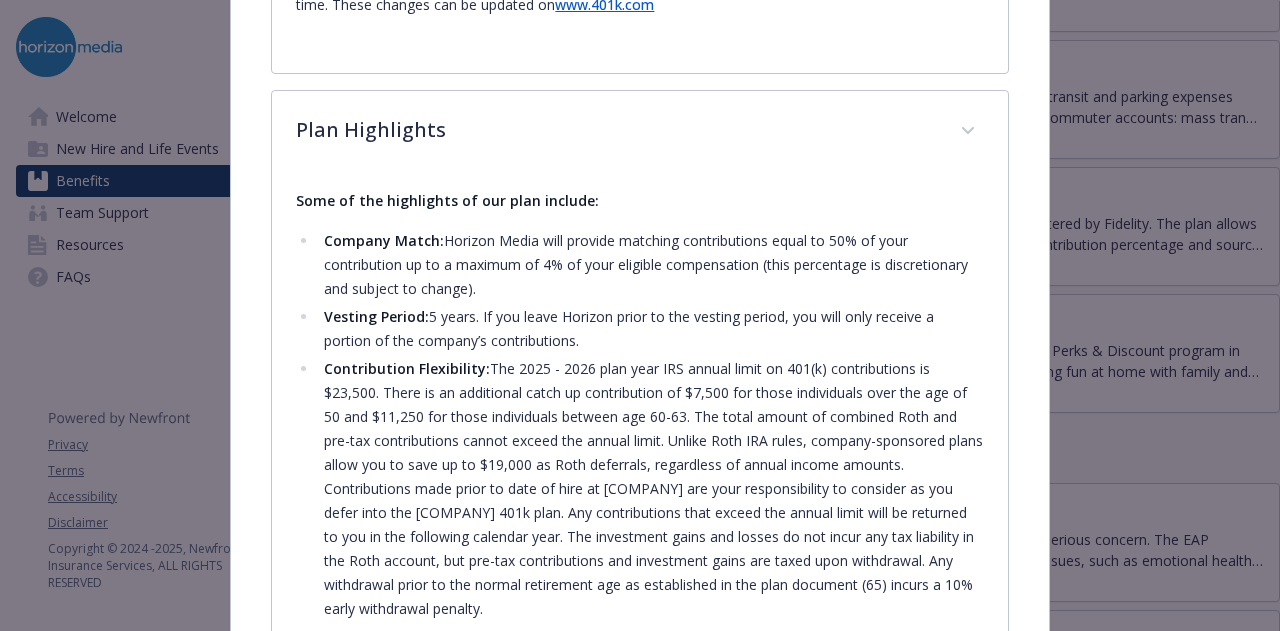 scroll, scrollTop: 970, scrollLeft: 0, axis: vertical 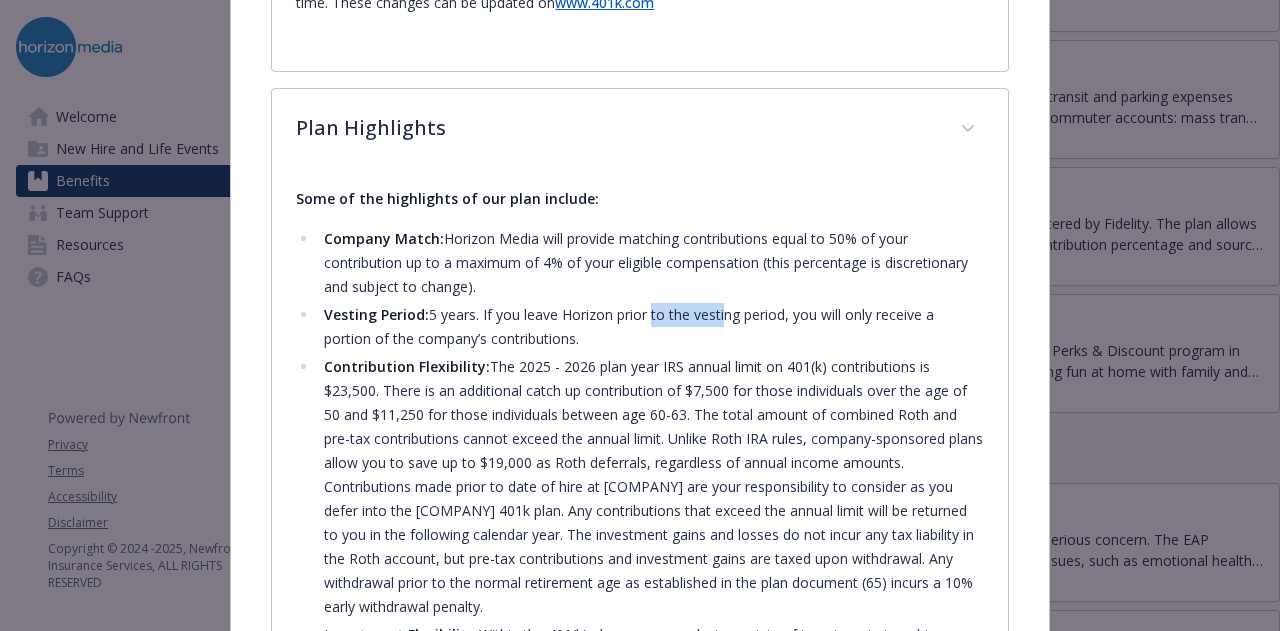 drag, startPoint x: 643, startPoint y: 305, endPoint x: 717, endPoint y: 312, distance: 74.330345 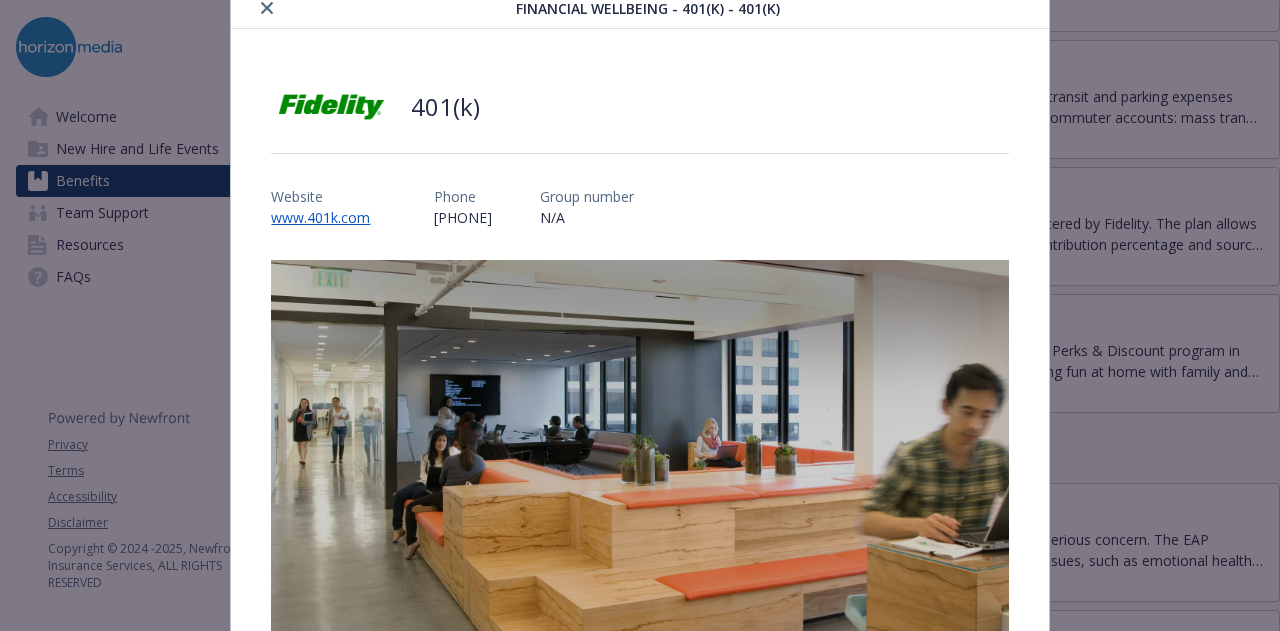 scroll, scrollTop: 0, scrollLeft: 0, axis: both 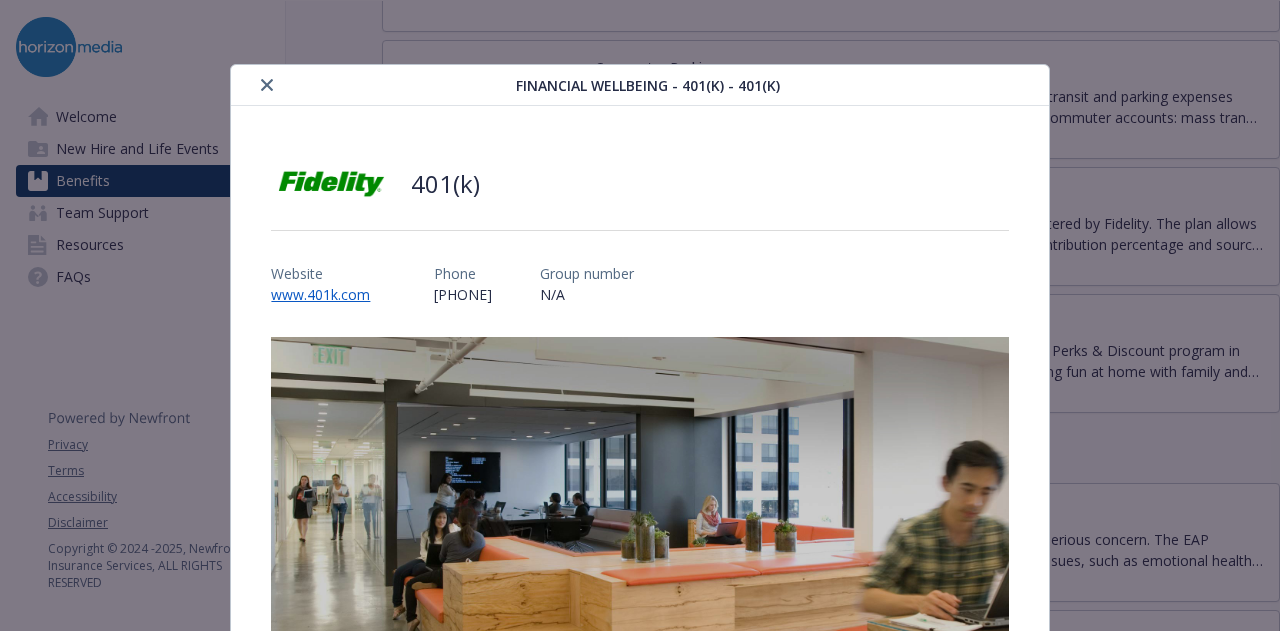 click at bounding box center [377, 85] 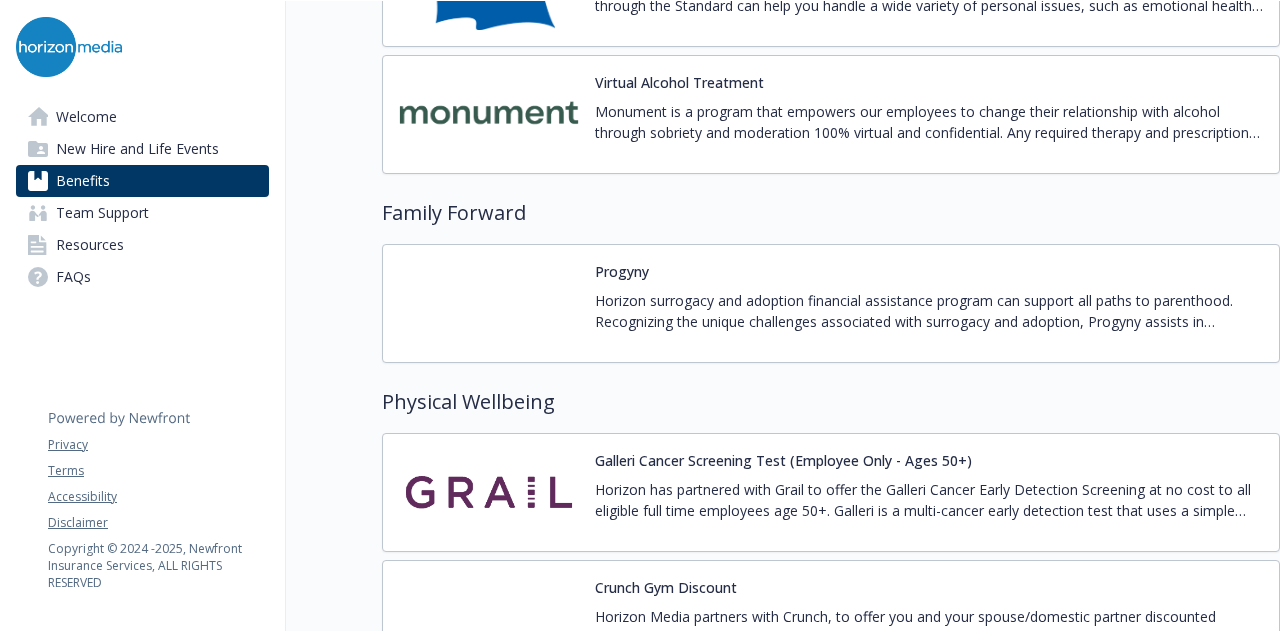 scroll, scrollTop: 4031, scrollLeft: 0, axis: vertical 